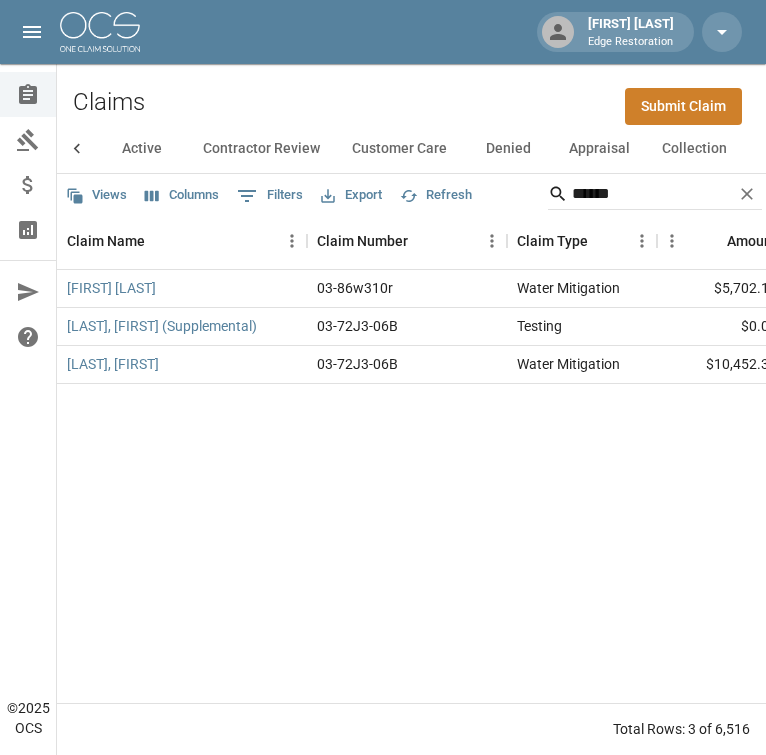 scroll, scrollTop: 0, scrollLeft: 0, axis: both 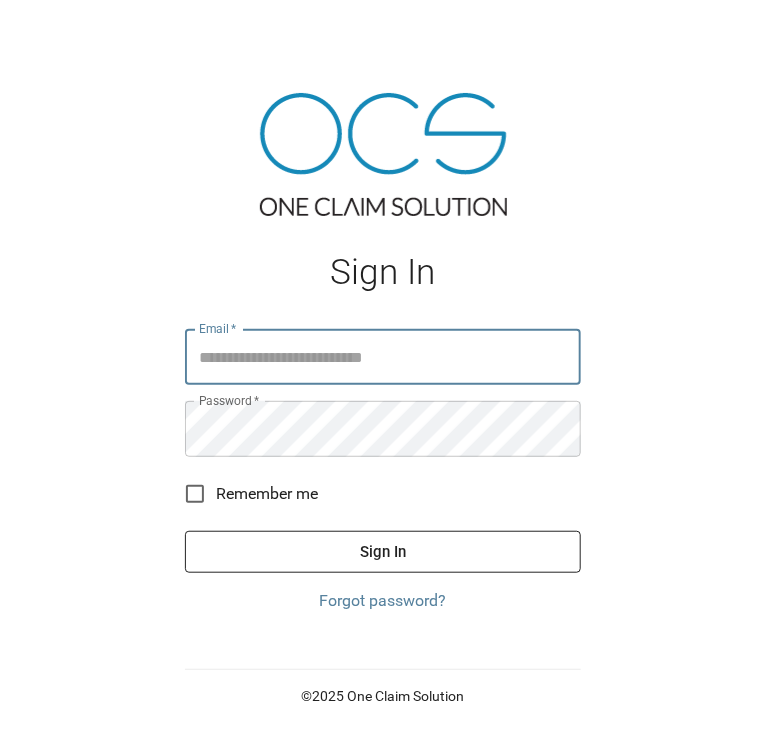 type on "**********" 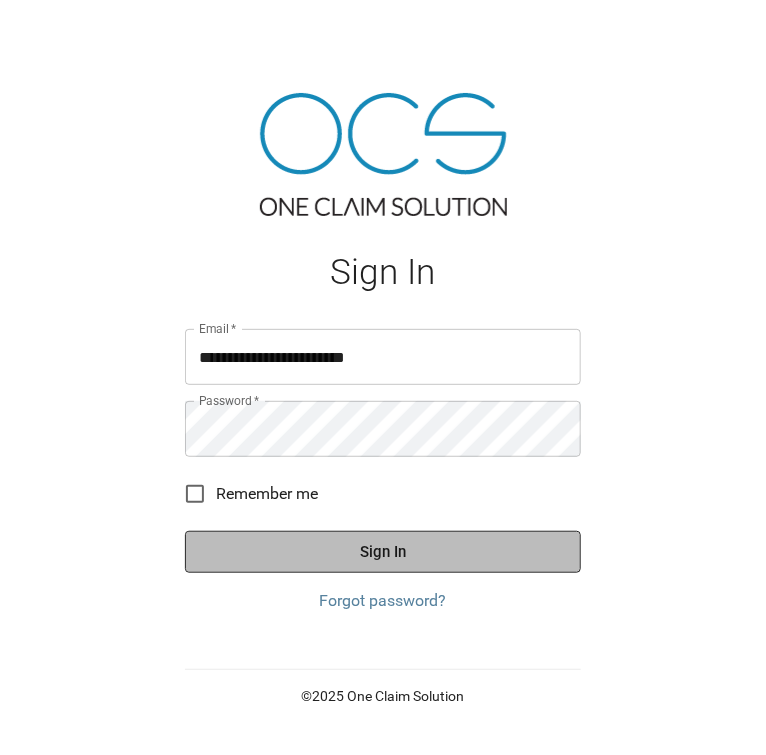 click on "Sign In" at bounding box center (383, 552) 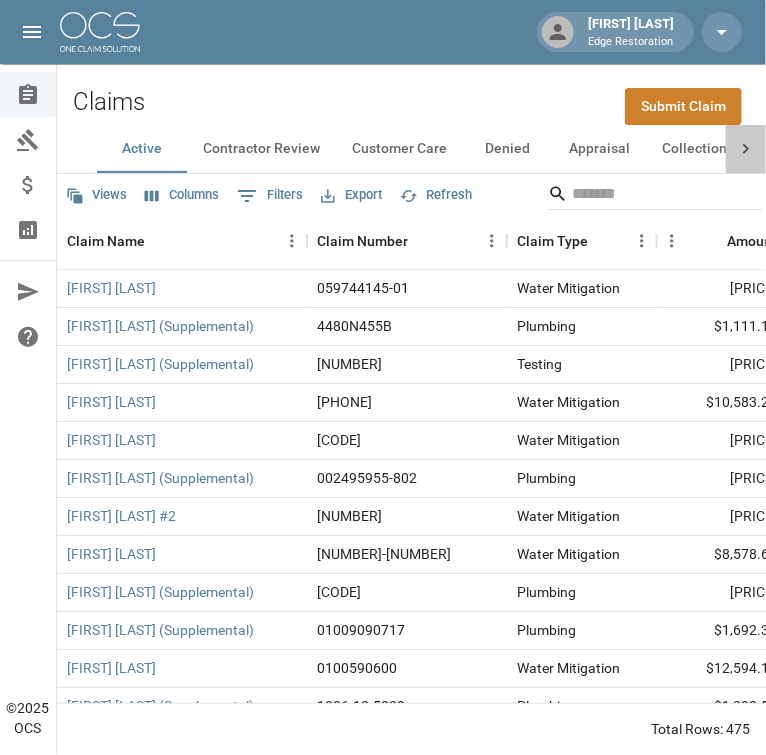 click 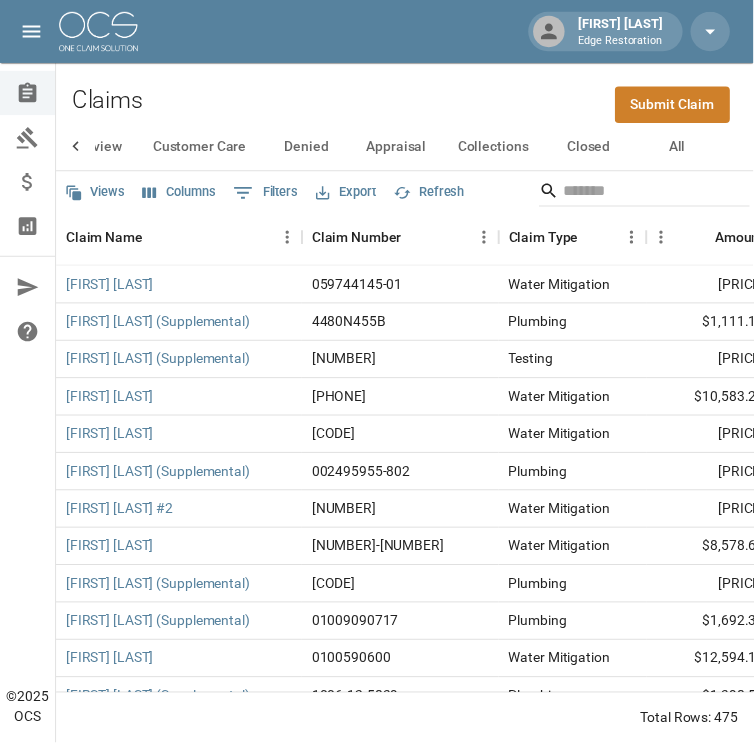 scroll, scrollTop: 0, scrollLeft: 197, axis: horizontal 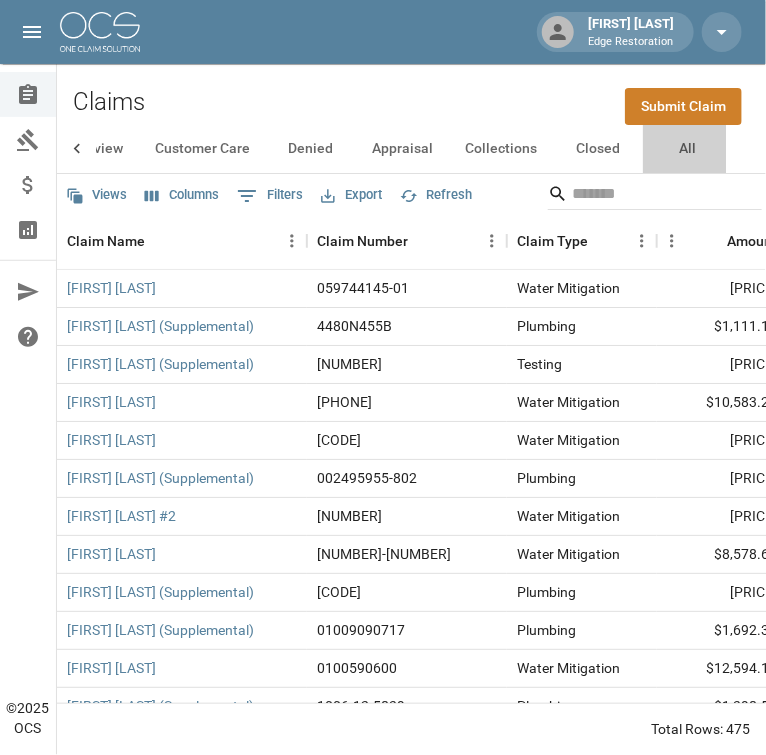click on "All" at bounding box center [688, 149] 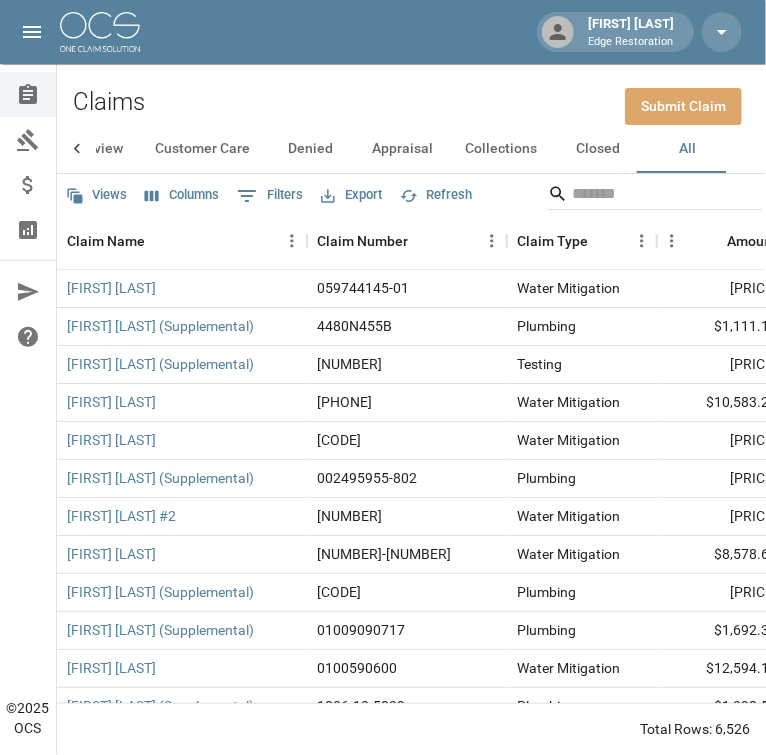 click on "Submit Claim" at bounding box center (683, 106) 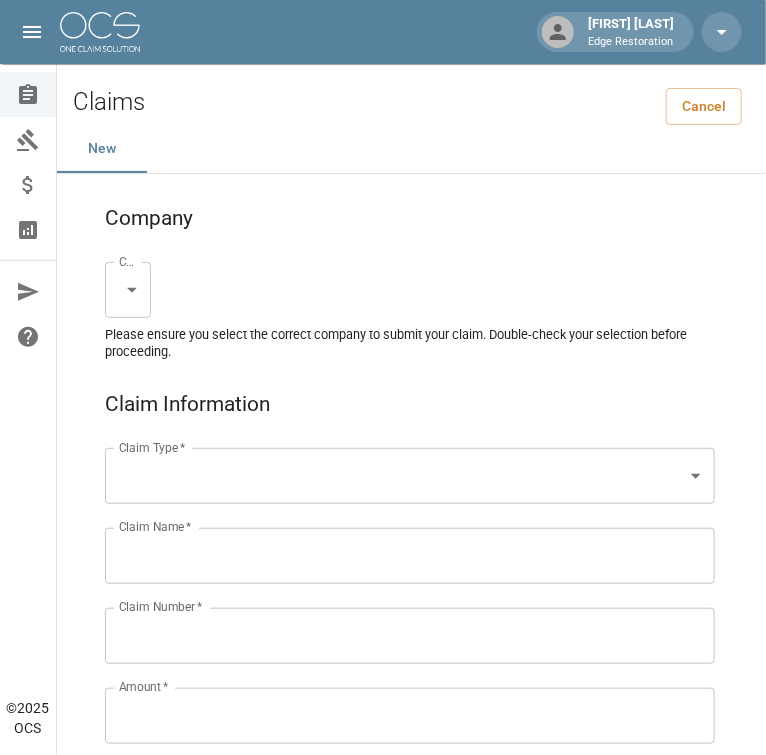click on "Chelsie Akers Edge Restoration Claims Collections Payment Tracking Analytics Contact Us Help Center ©  2025 OCS Claims Cancel New Company Company   * ​ Company   * Please ensure you select the correct company to submit your claim. Double-check your selection before proceeding. Claim Information Claim Type   * ​ Claim Type   * Claim Name   * Claim Name   * Claim Number   * Claim Number   * Amount   * Amount   * Insurance   * Insurance   * Date of Loss   * Date of Loss   * Insured's Information Property Owner   * Property Owner   * Mailing Address   * Mailing Address   * Mailing City   * Mailing City   * Mailing State   * Mailing State   * Mailing Zip   * Mailing Zip   * Phone Number   * Phone Number   * Alt. Phone Number Alt. Phone Number Email Email Documentation Invoice (PDF)* ​ Upload file(s) Invoice (PDF)* Work Authorization* ​ Upload file(s) Work Authorization* Photo Link Photo Link Paperwork (dry logs, supporting documentation) ​" at bounding box center (383, 1309) 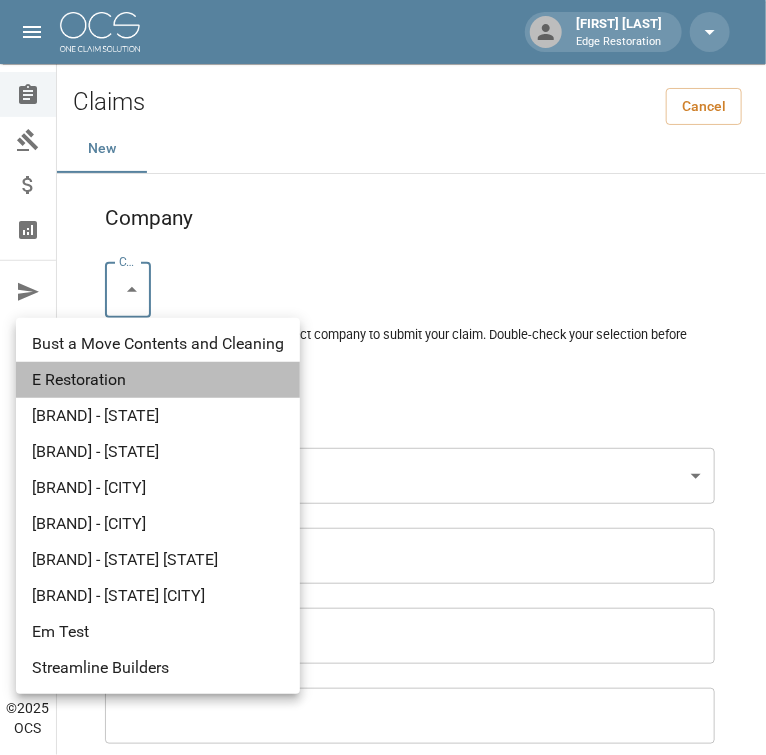 click on "E Restoration" at bounding box center [158, 380] 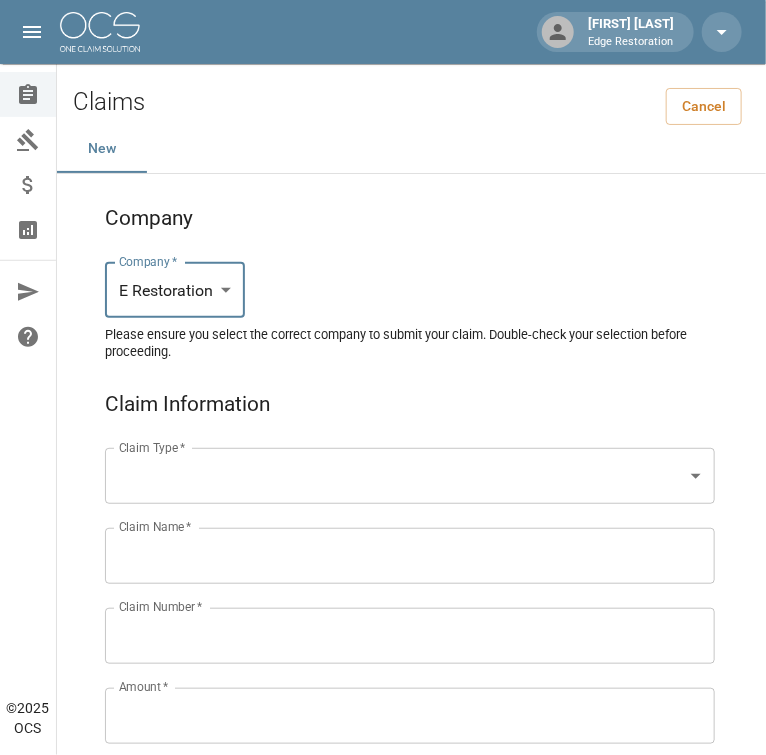 click on "[FIRST] [LAST] [BRAND] Claims Cancel New Company Company * [BRAND] *** Company * Please ensure you select the correct company to submit your claim. Double-check your selection before proceeding. Claim Information Claim Type * Claim Type * Claim Name * Claim Name * Claim Number * Claim Number * Amount * Amount * Insurance * Insurance * Date of Loss * Date of Loss * Insured's Information Property Owner * Property Owner * Mailing Address * Mailing Address * Mailing City * Mailing City * Mailing State * Mailing State * Mailing Zip * Mailing Zip * Phone Number * Phone Number * Alt. Phone Number Alt. Phone Number Email Email Documentation Invoice (PDF)* Upload file(s) Invoice (PDF)* Work Authorization* Upload file(s) Work Authorization* Photo Link Photo Link Upload file(s) Testing *" at bounding box center (383, 1309) 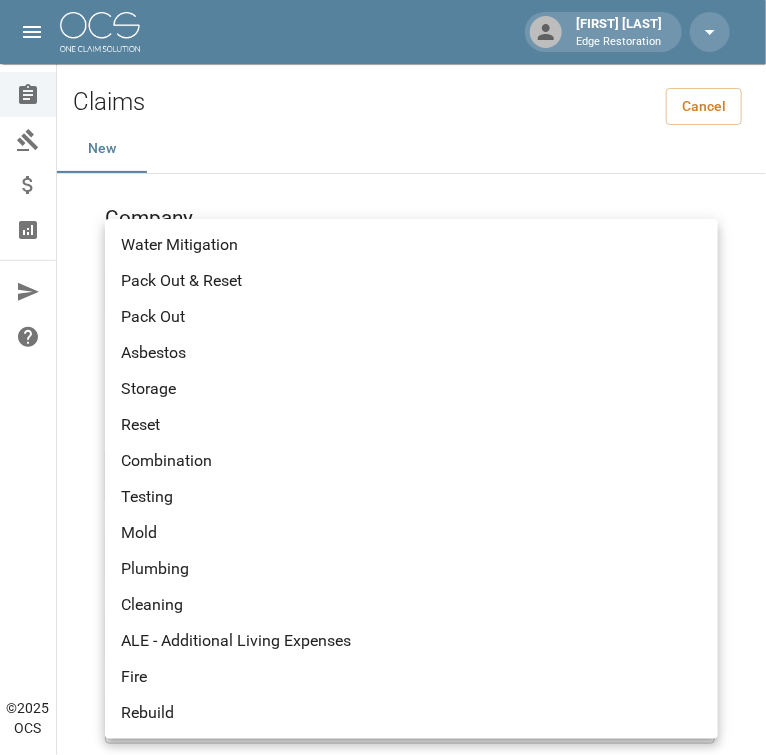 click on "Fire" at bounding box center (411, 677) 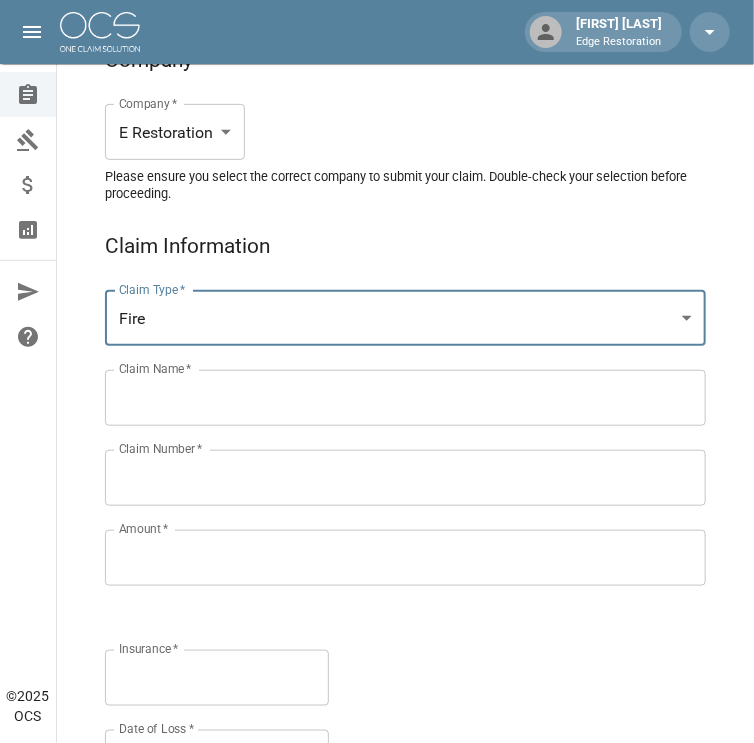 scroll, scrollTop: 159, scrollLeft: 0, axis: vertical 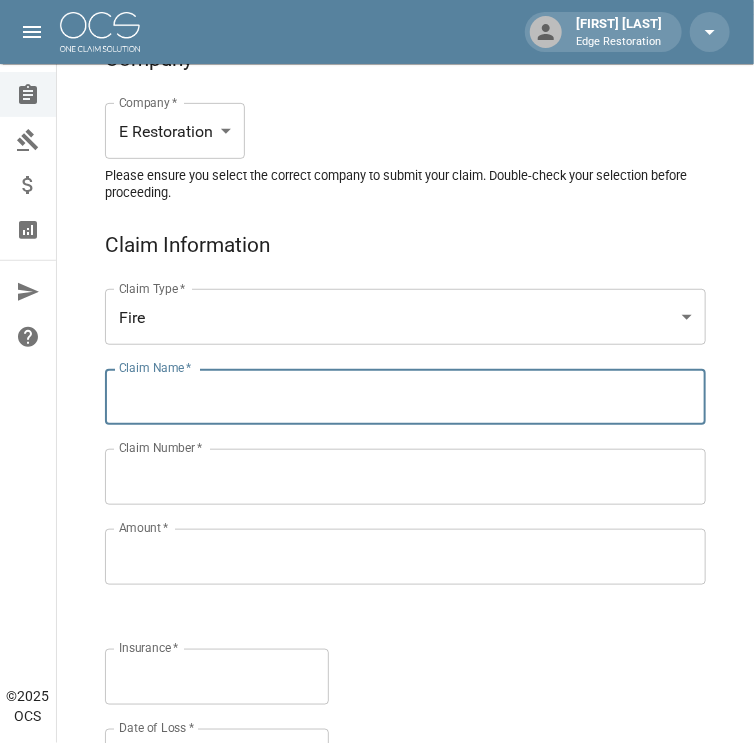 click on "Claim Name   *" at bounding box center [405, 397] 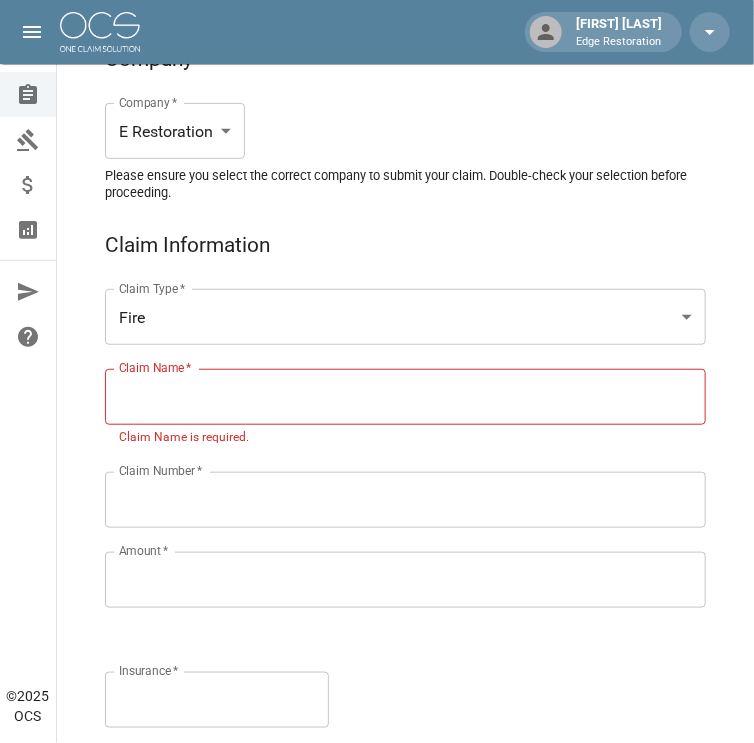 click on "Claim Name   *" at bounding box center [405, 397] 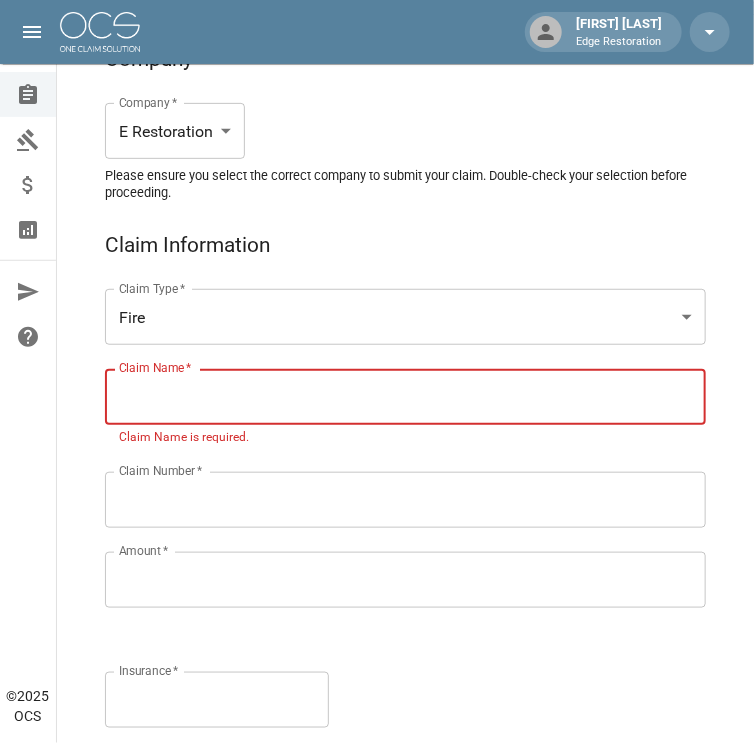 paste on "**********" 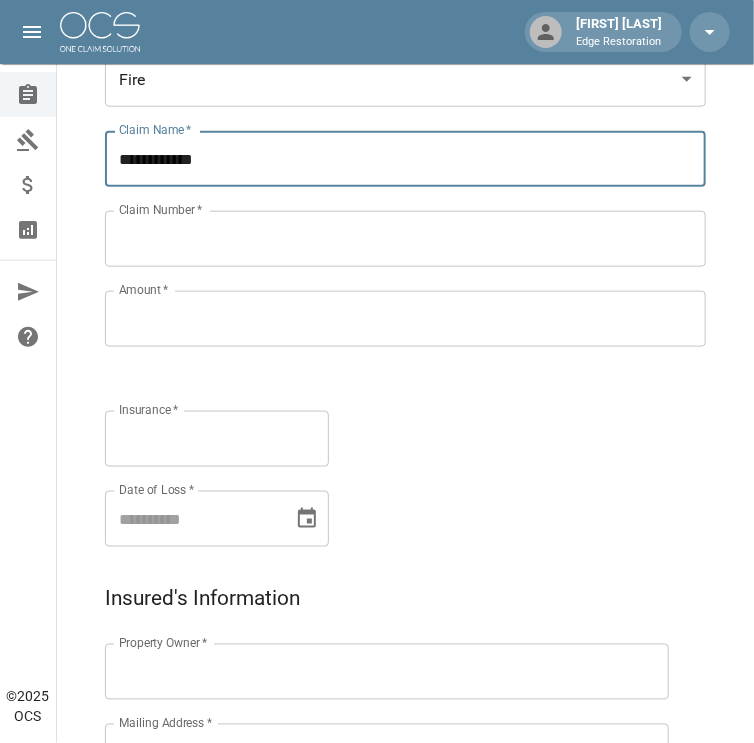 scroll, scrollTop: 398, scrollLeft: 0, axis: vertical 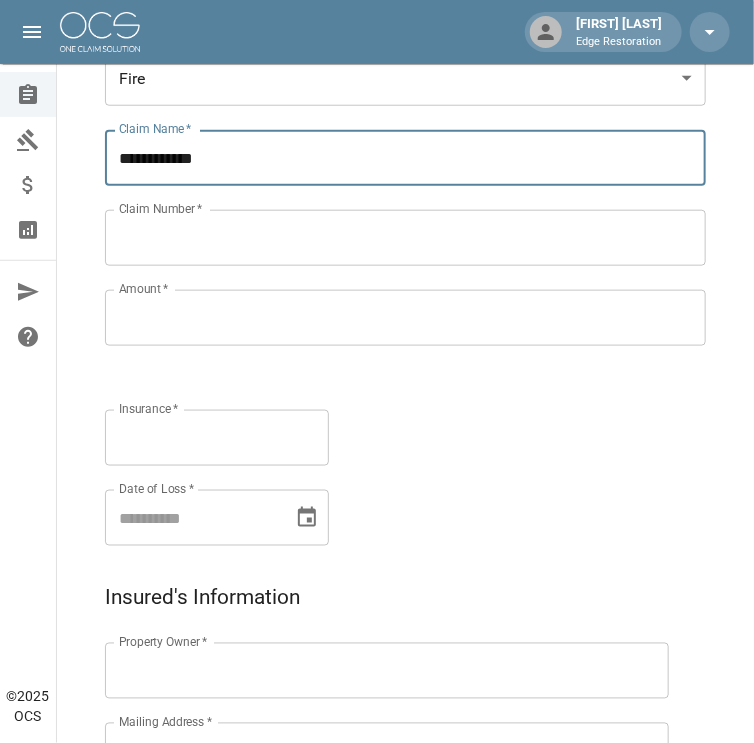 type on "**********" 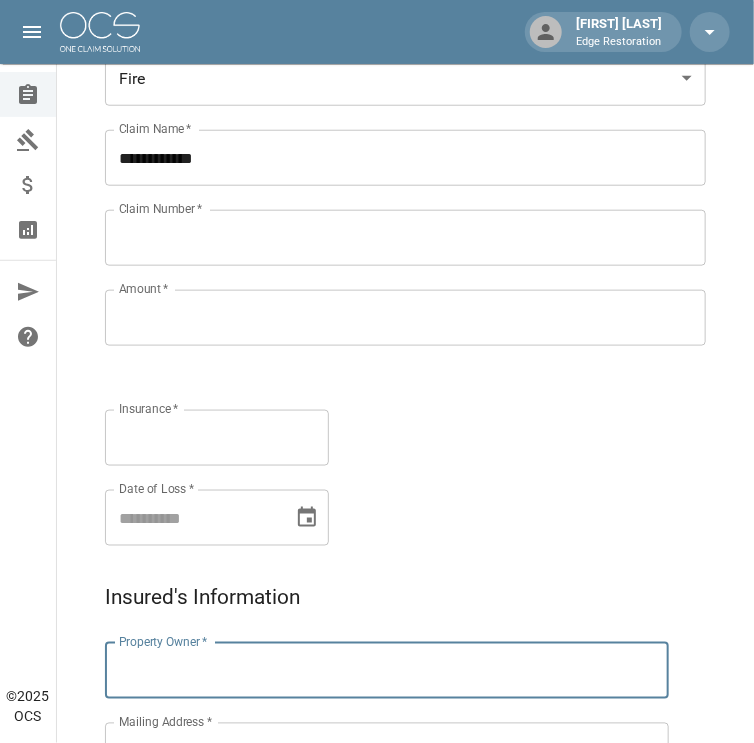 click on "Property Owner   *" at bounding box center [387, 671] 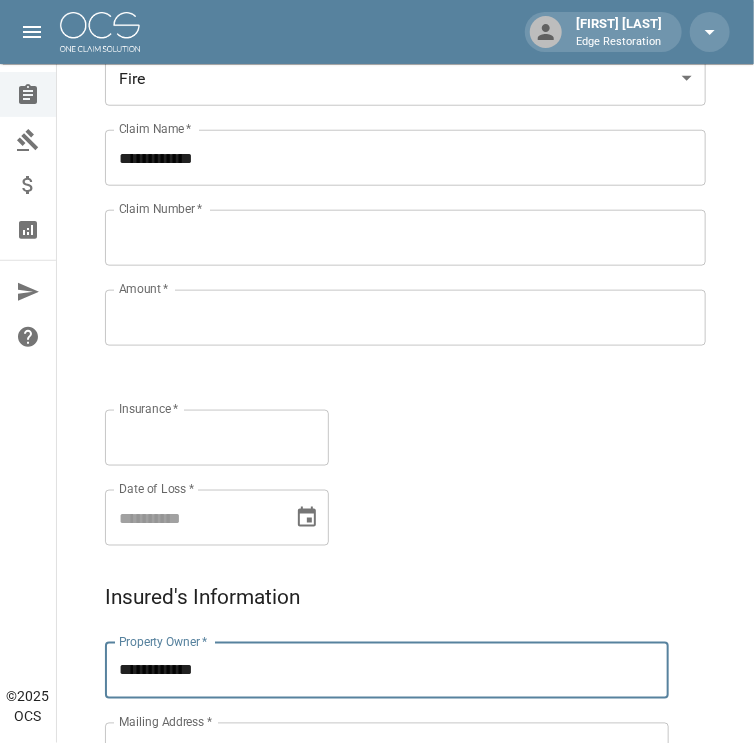 type on "**********" 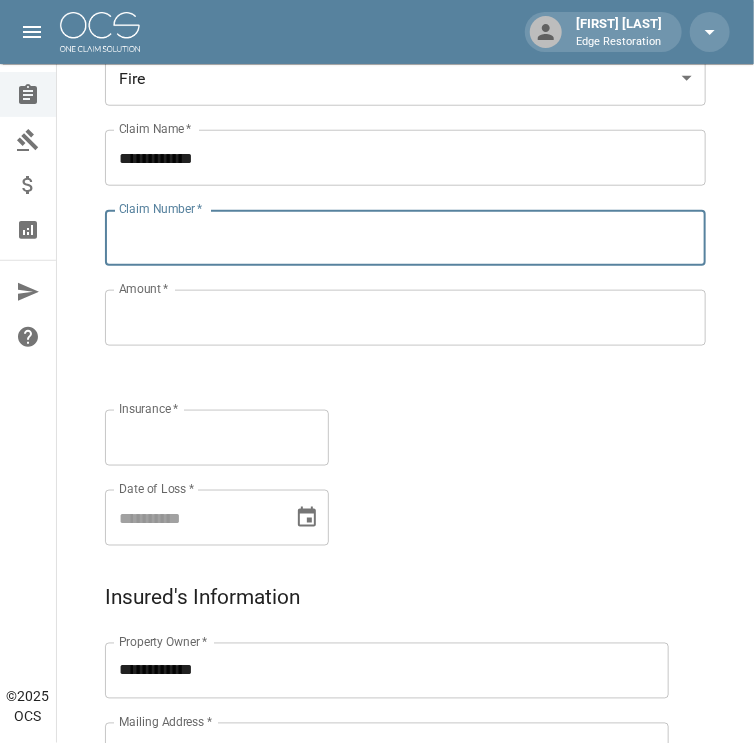 click on "Claim Number   *" at bounding box center (405, 238) 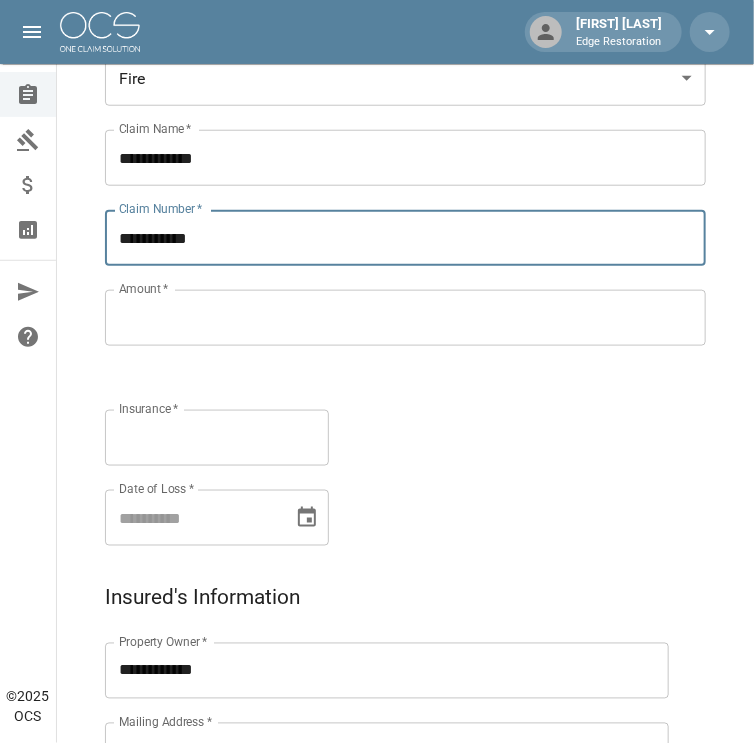 type on "**********" 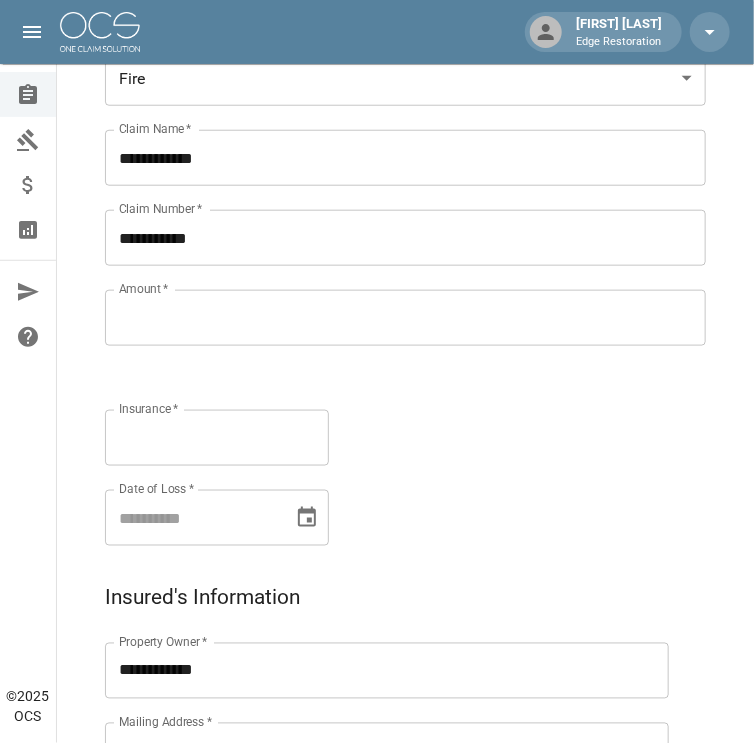click on "Amount   *" at bounding box center [405, 318] 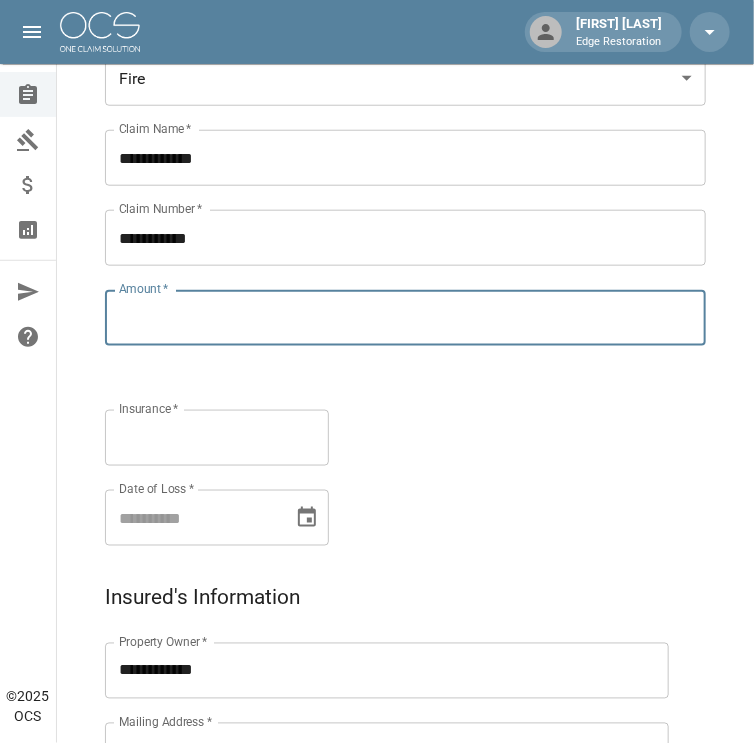 paste on "**********" 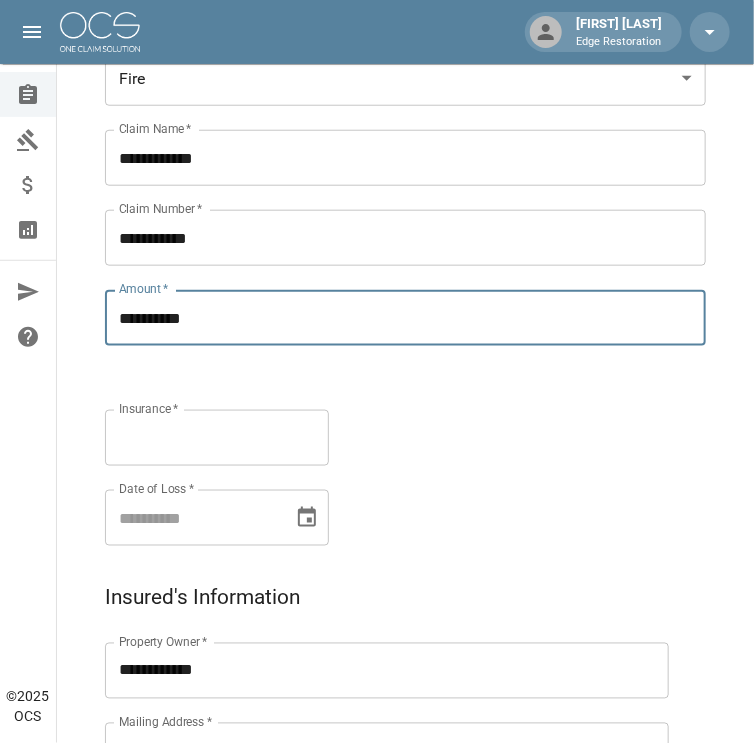 type on "**********" 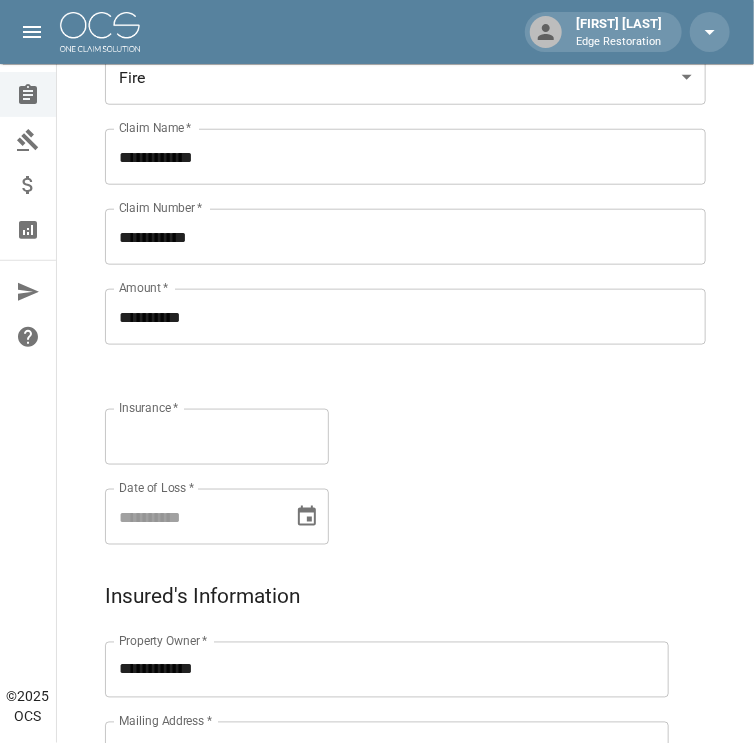 scroll, scrollTop: 400, scrollLeft: 0, axis: vertical 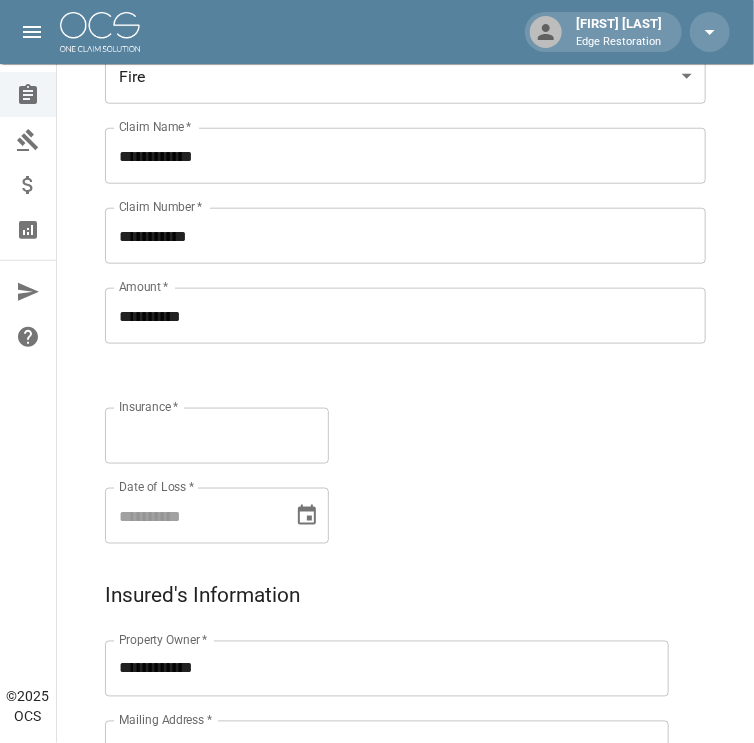 click on "Insurance   *" at bounding box center (217, 436) 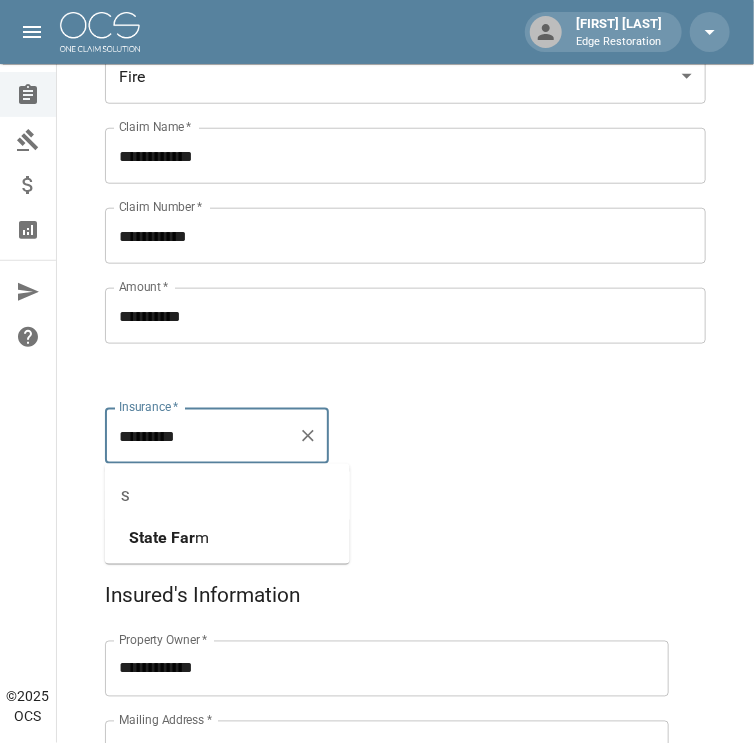 click on "Far" at bounding box center [183, 537] 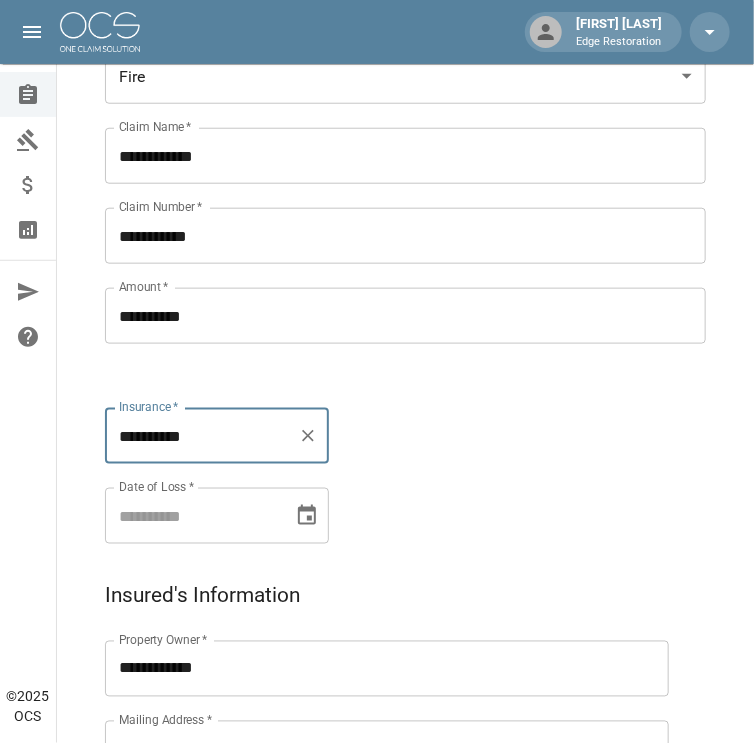 type on "**********" 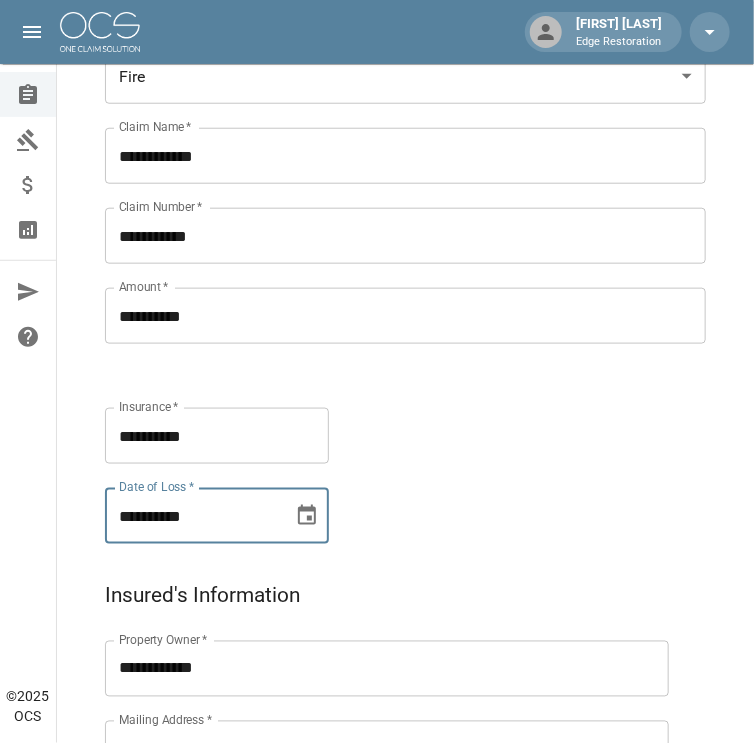 click on "**********" at bounding box center [192, 516] 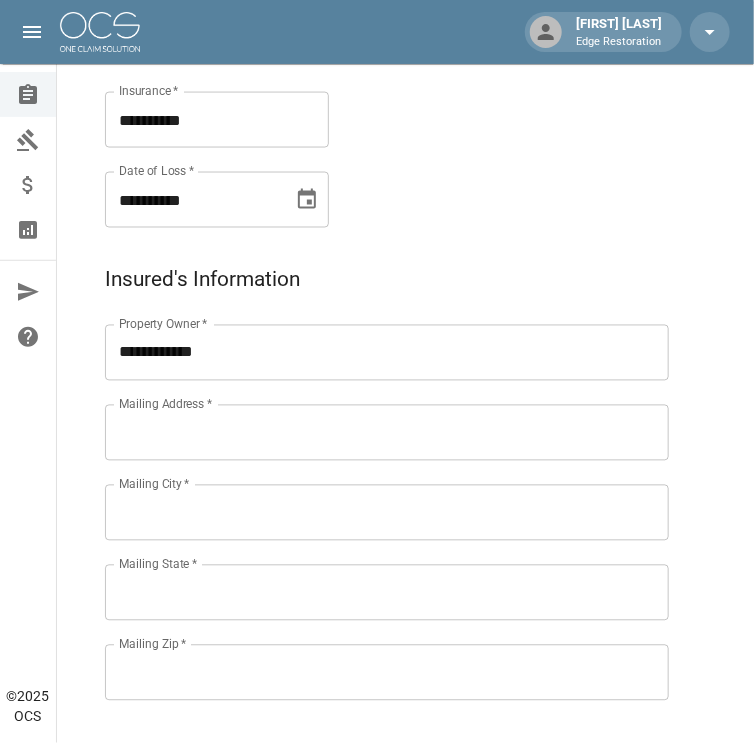 scroll, scrollTop: 717, scrollLeft: 0, axis: vertical 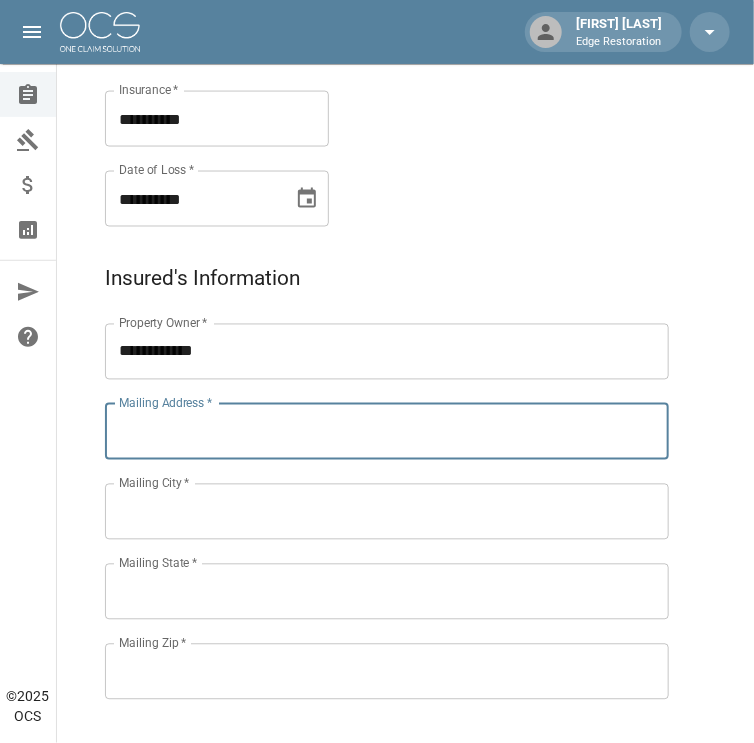 click on "Mailing Address   *" at bounding box center [387, 432] 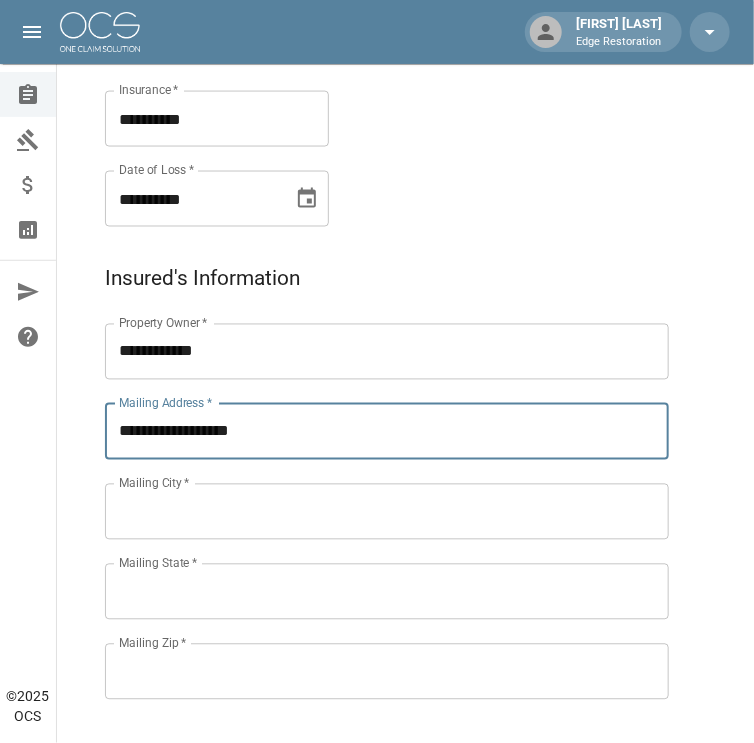 type on "**********" 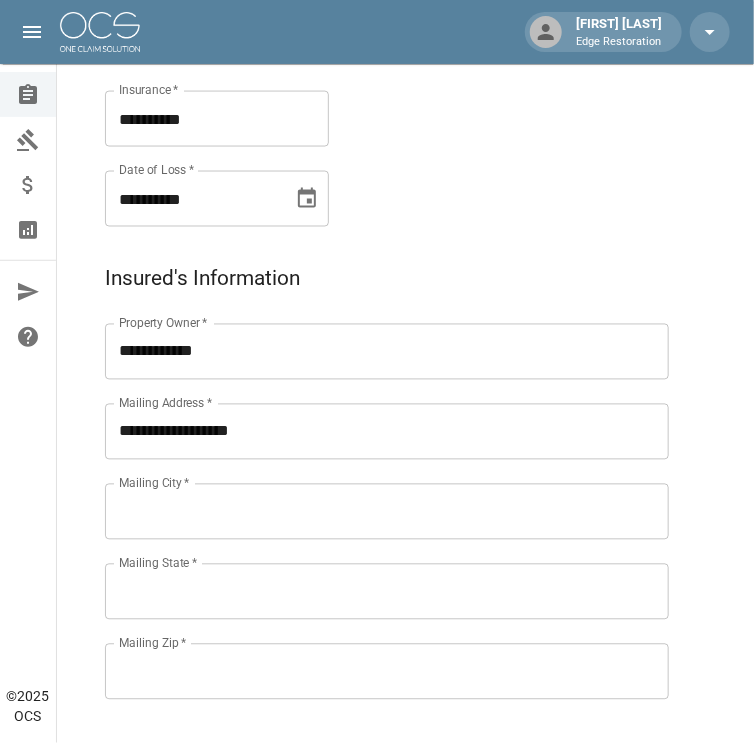click on "Mailing City   *" at bounding box center (387, 512) 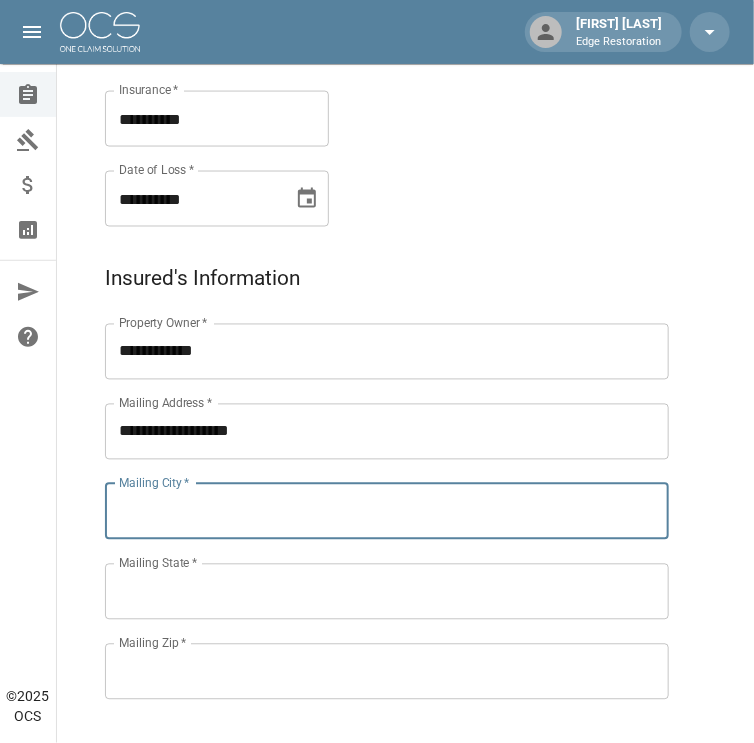 paste on "**********" 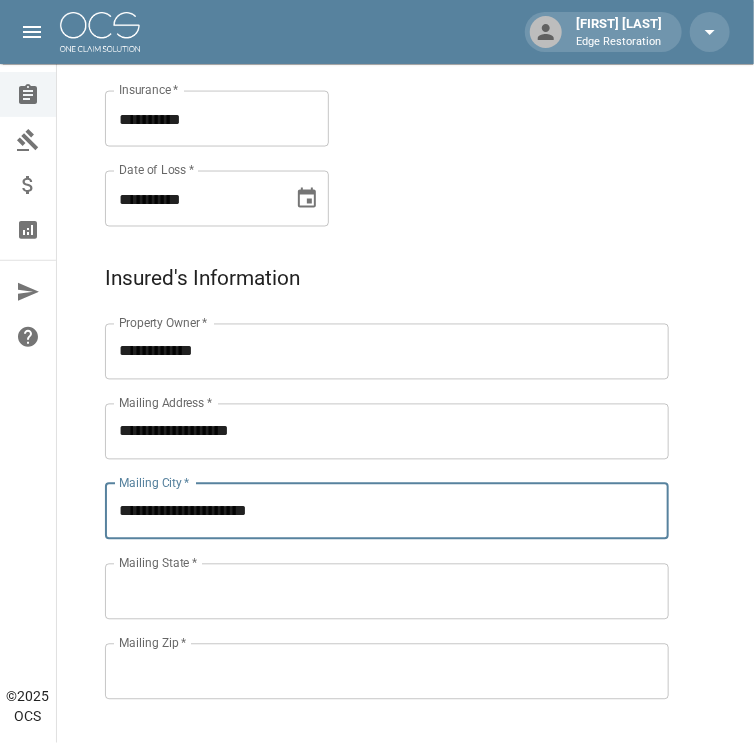 click on "**********" at bounding box center [387, 512] 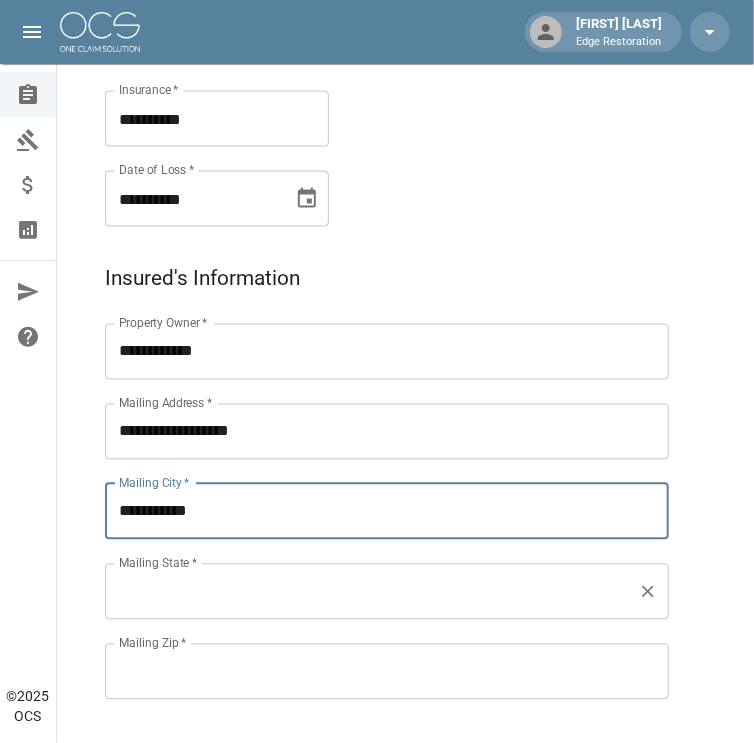 type on "**********" 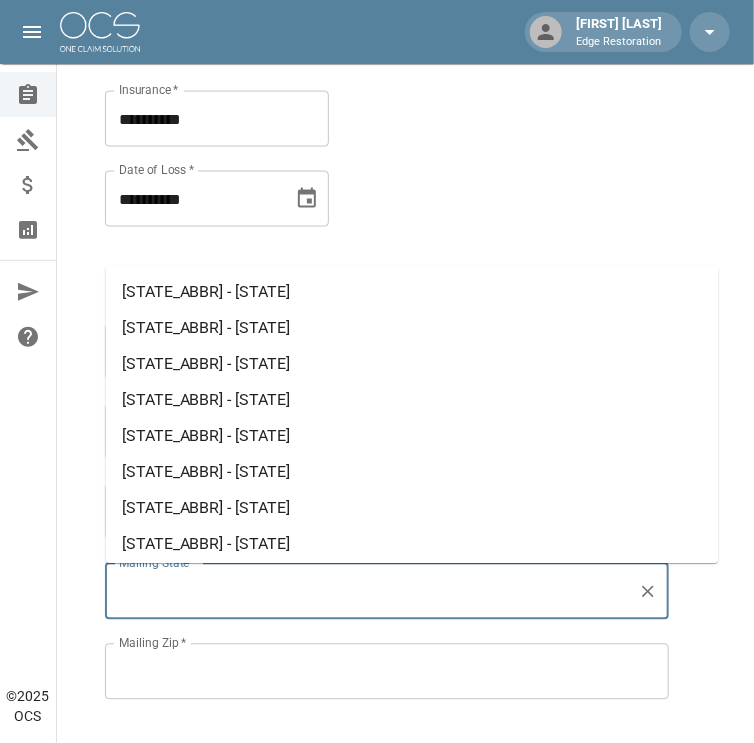 click on "Mailing State   *" at bounding box center [372, 592] 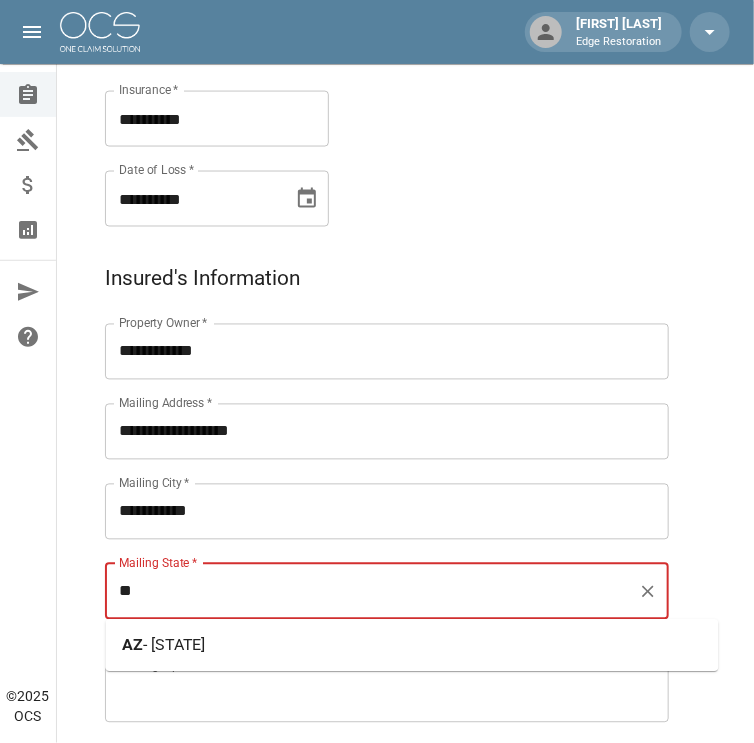 click on "- [STATE]" at bounding box center (174, 645) 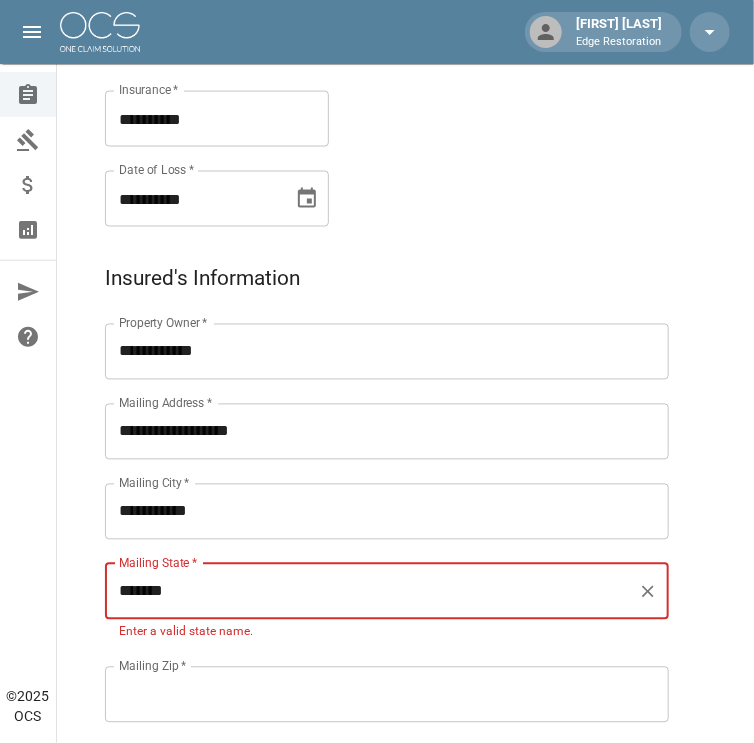 type on "*******" 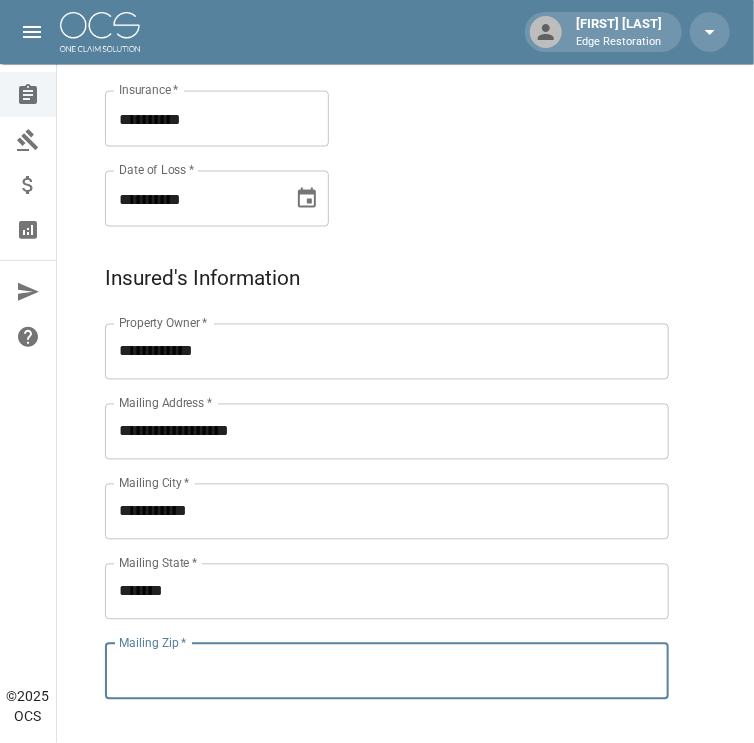 click on "Mailing Zip   *" at bounding box center [387, 672] 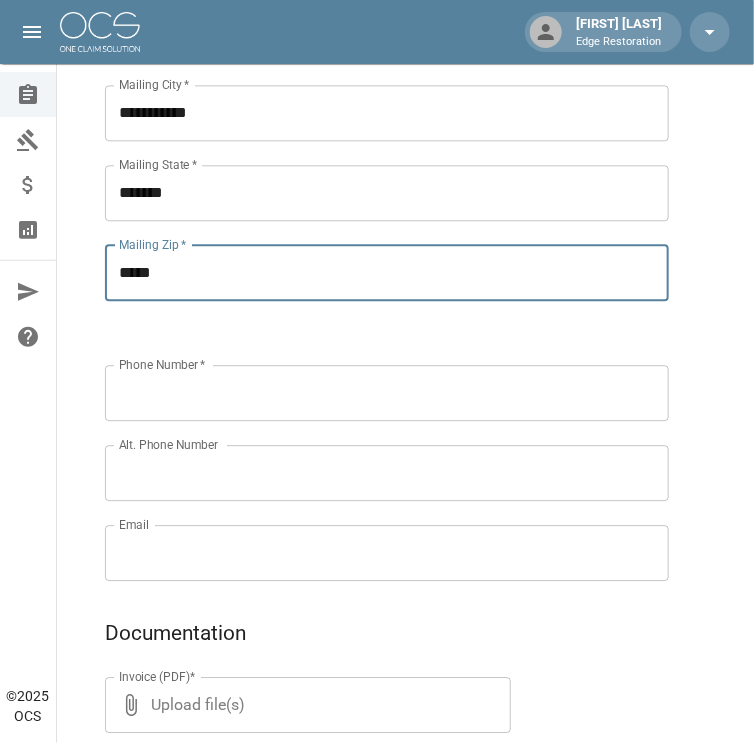 scroll, scrollTop: 1117, scrollLeft: 0, axis: vertical 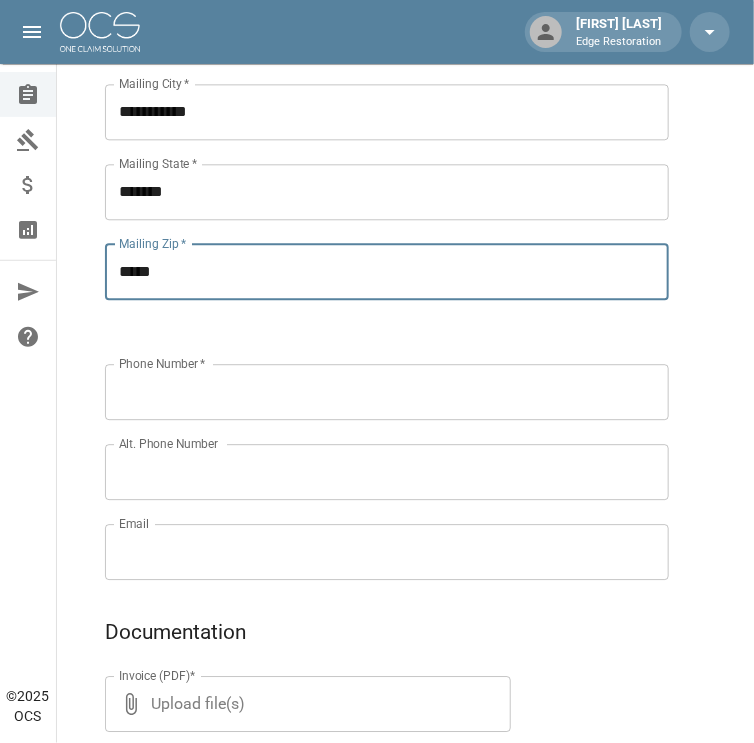 type on "*****" 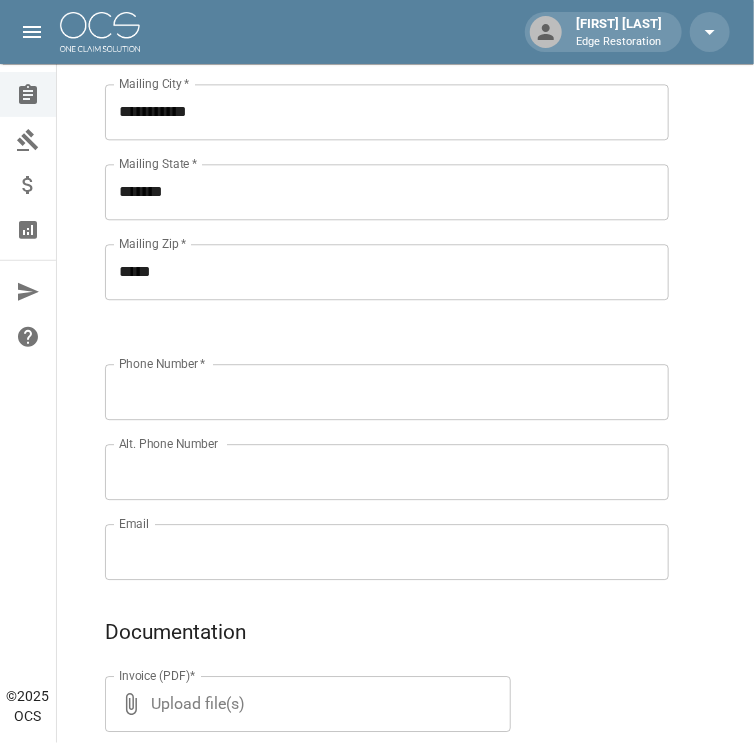click on "Phone Number   *" at bounding box center [387, 392] 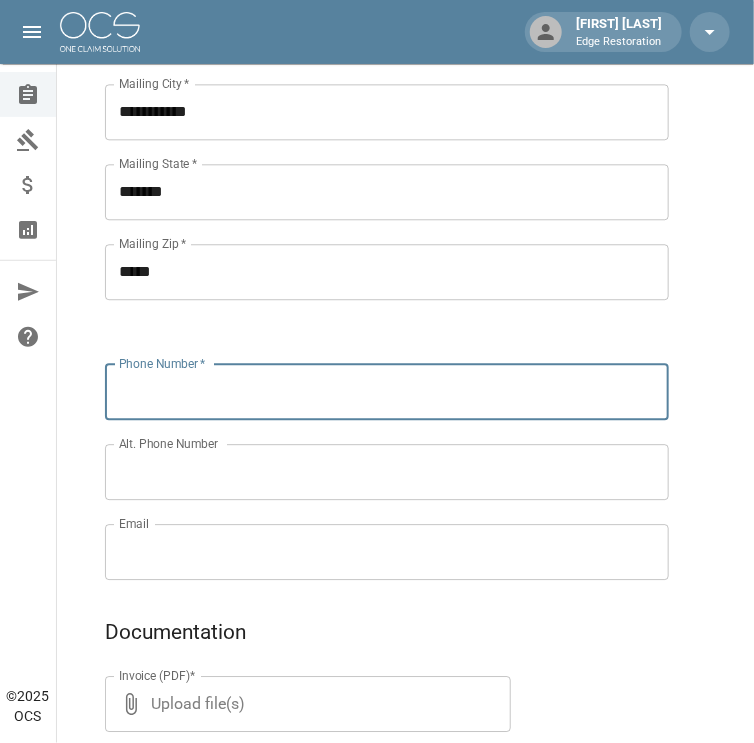 paste on "**********" 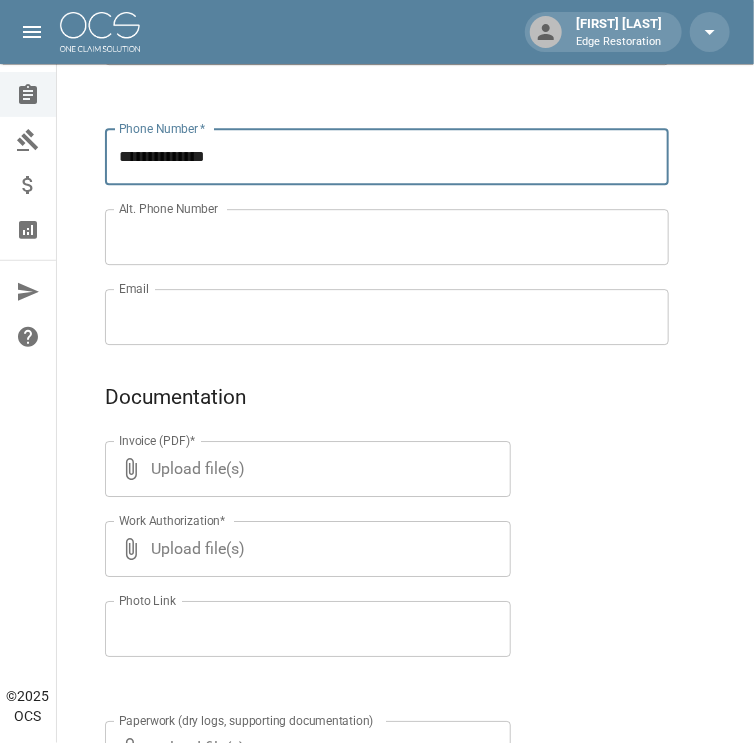 scroll, scrollTop: 1354, scrollLeft: 0, axis: vertical 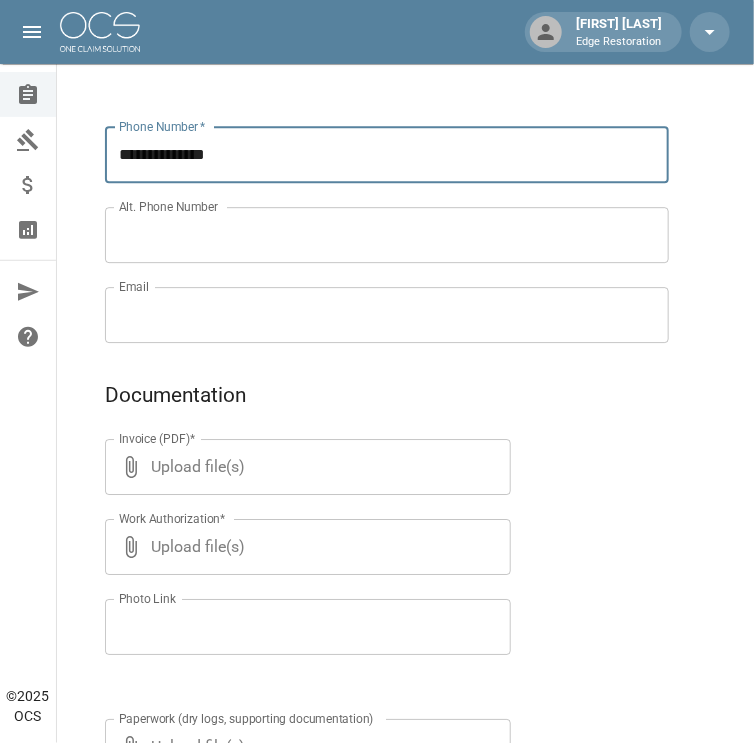 type on "**********" 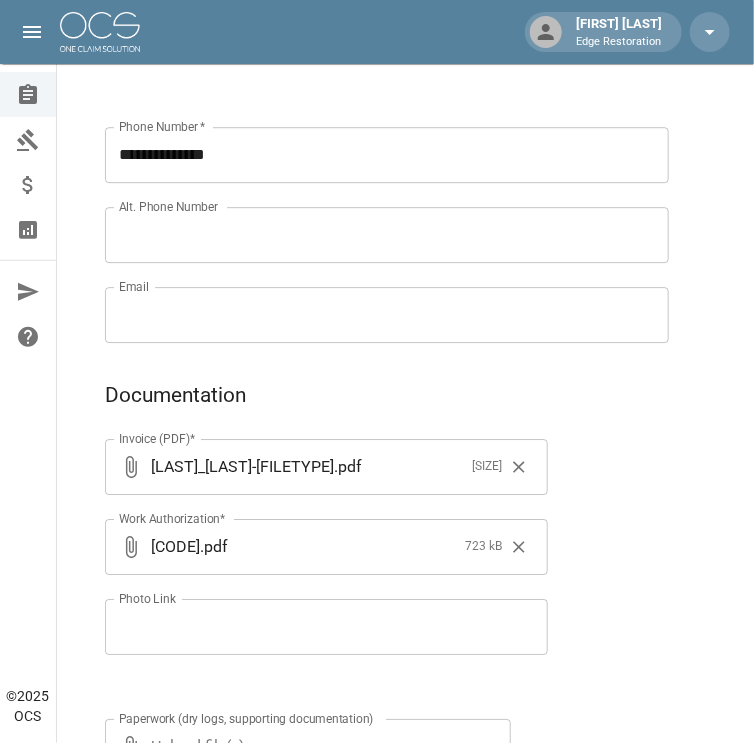 scroll, scrollTop: 1594, scrollLeft: 0, axis: vertical 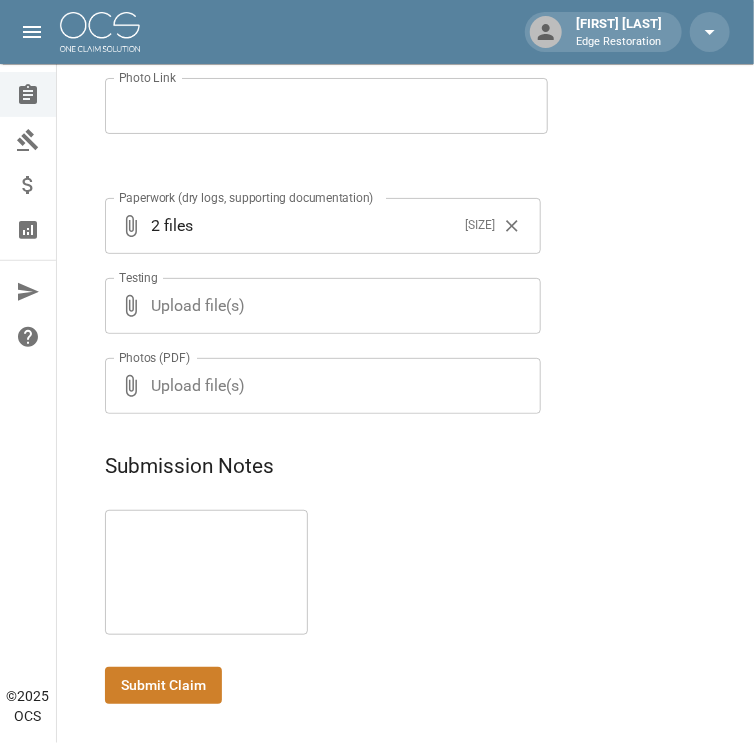 click on "* ​" at bounding box center (206, 572) 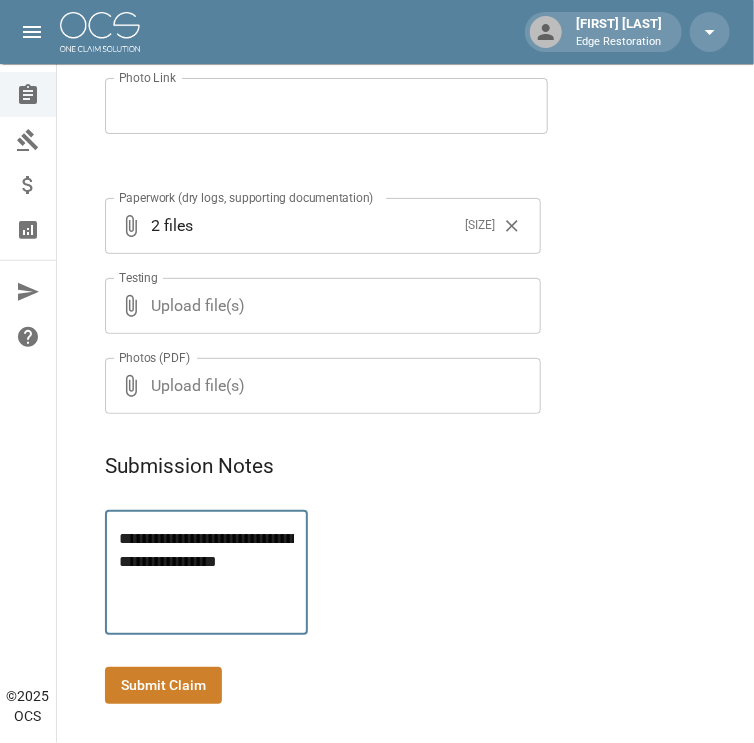type on "**********" 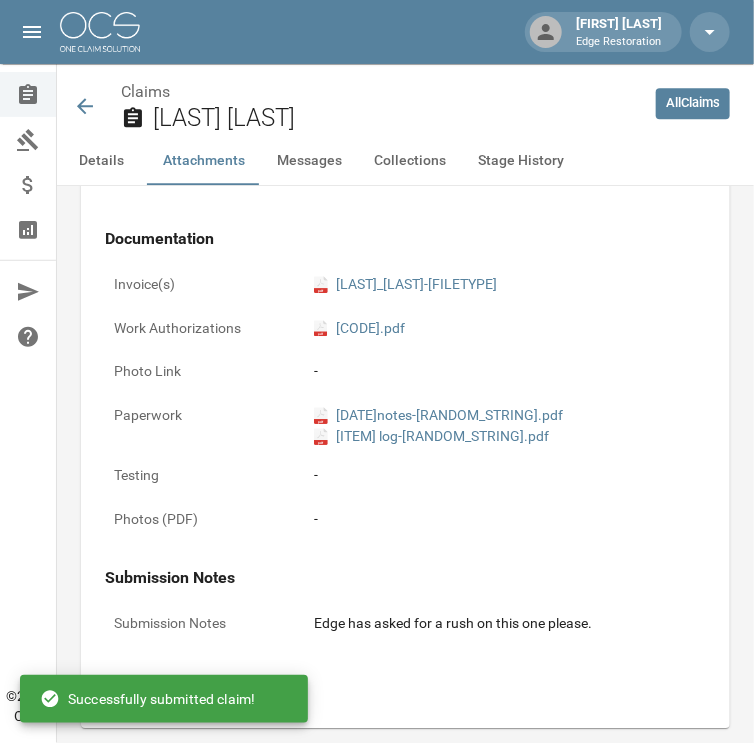 scroll, scrollTop: 1875, scrollLeft: 0, axis: vertical 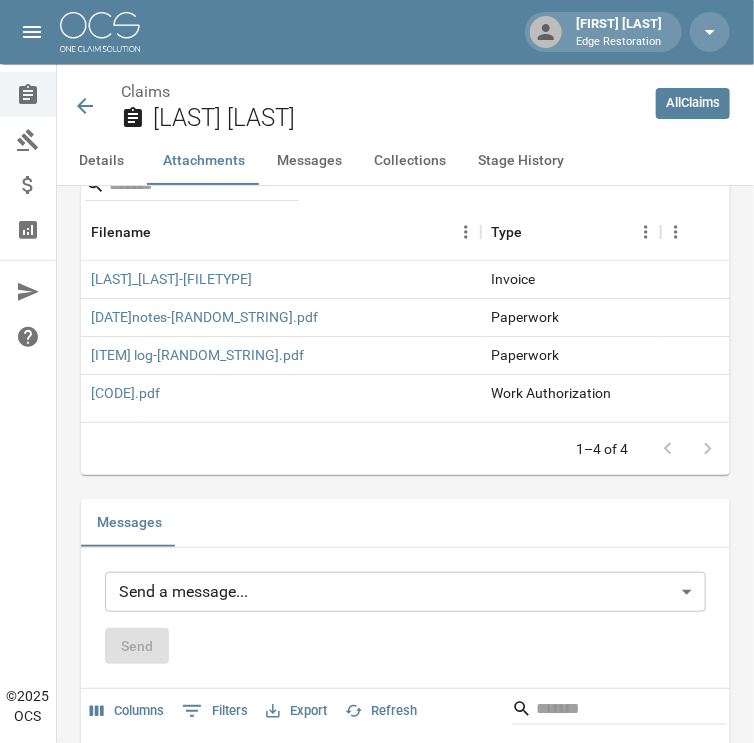 drag, startPoint x: 97, startPoint y: 36, endPoint x: 84, endPoint y: 60, distance: 27.294687 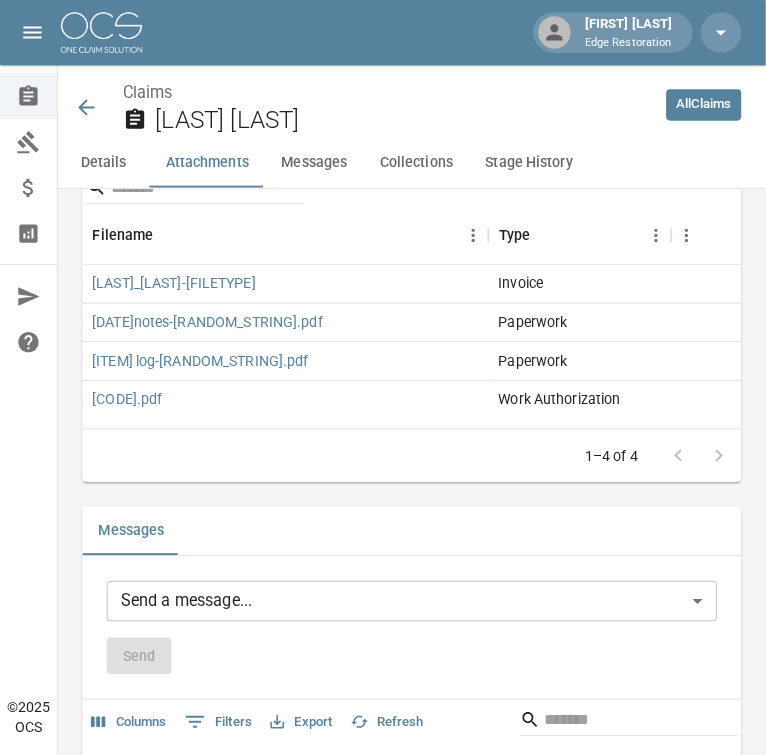 scroll, scrollTop: 0, scrollLeft: 0, axis: both 